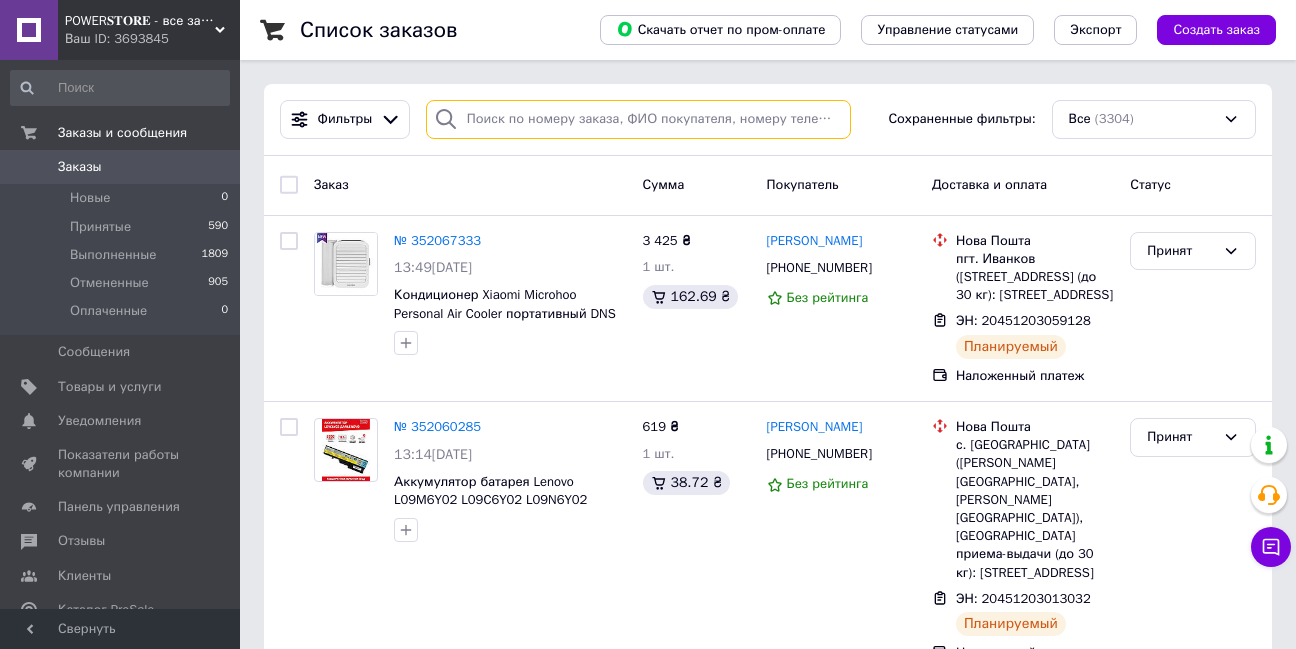 scroll, scrollTop: 0, scrollLeft: 0, axis: both 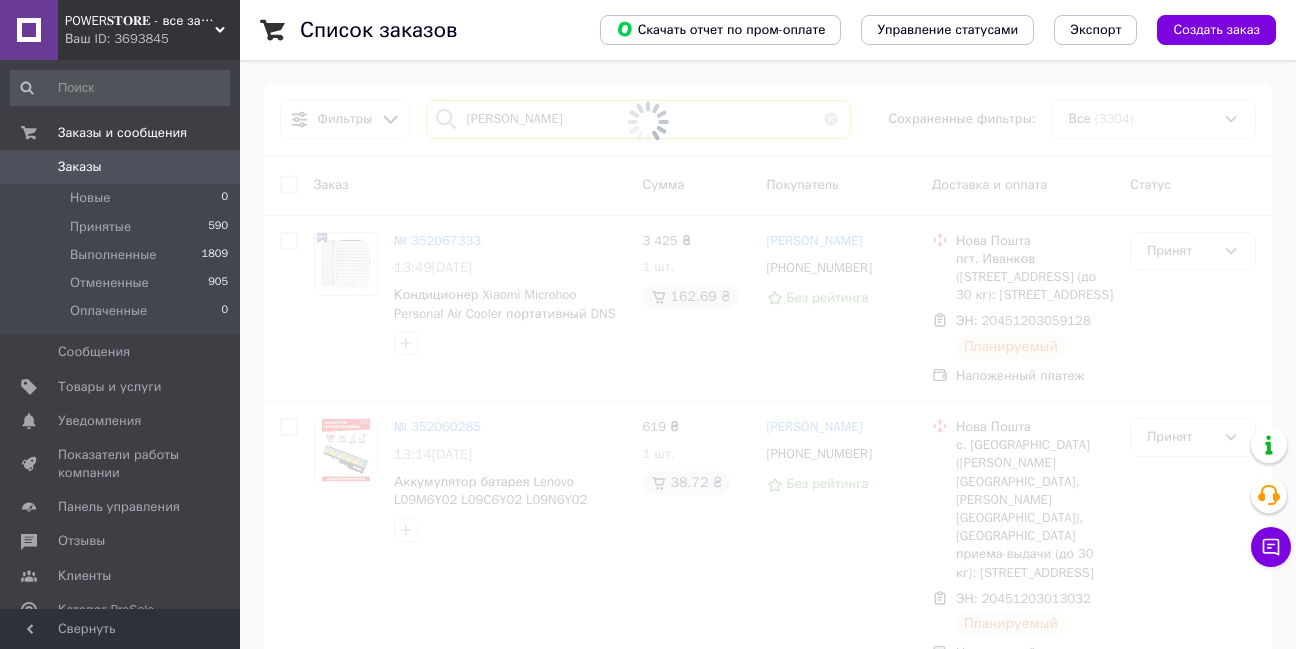 type on "[PERSON_NAME]" 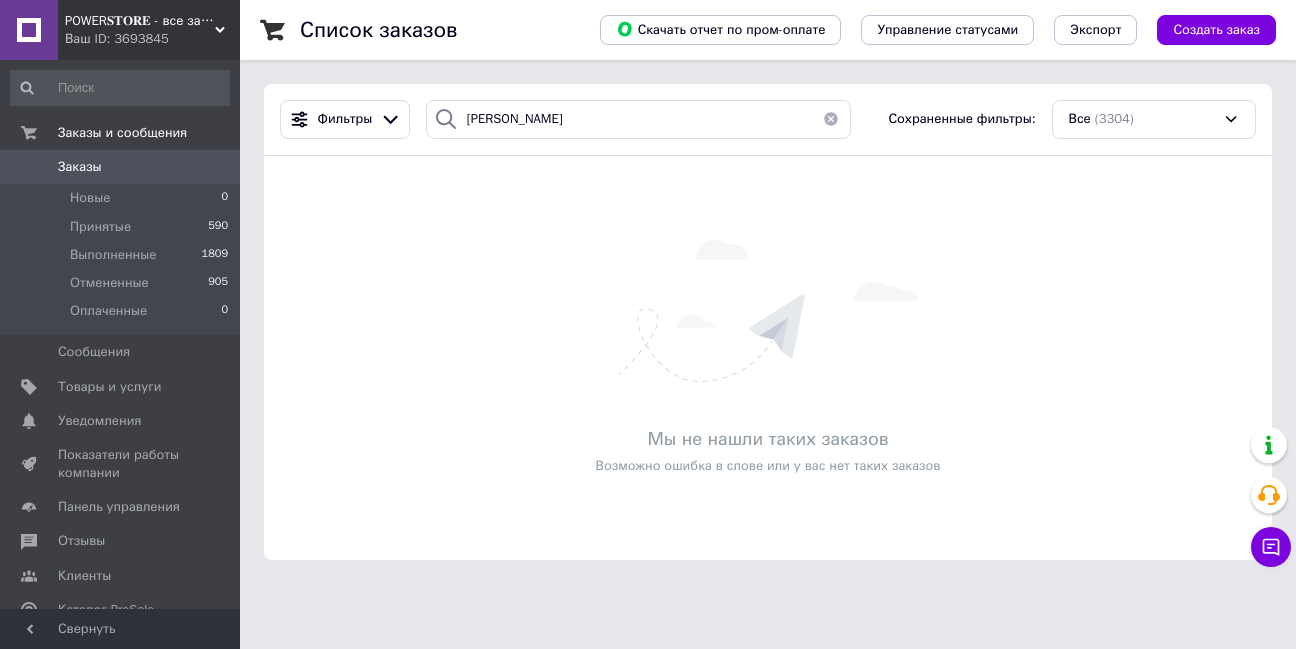 click on "Заказы 0" at bounding box center (120, 167) 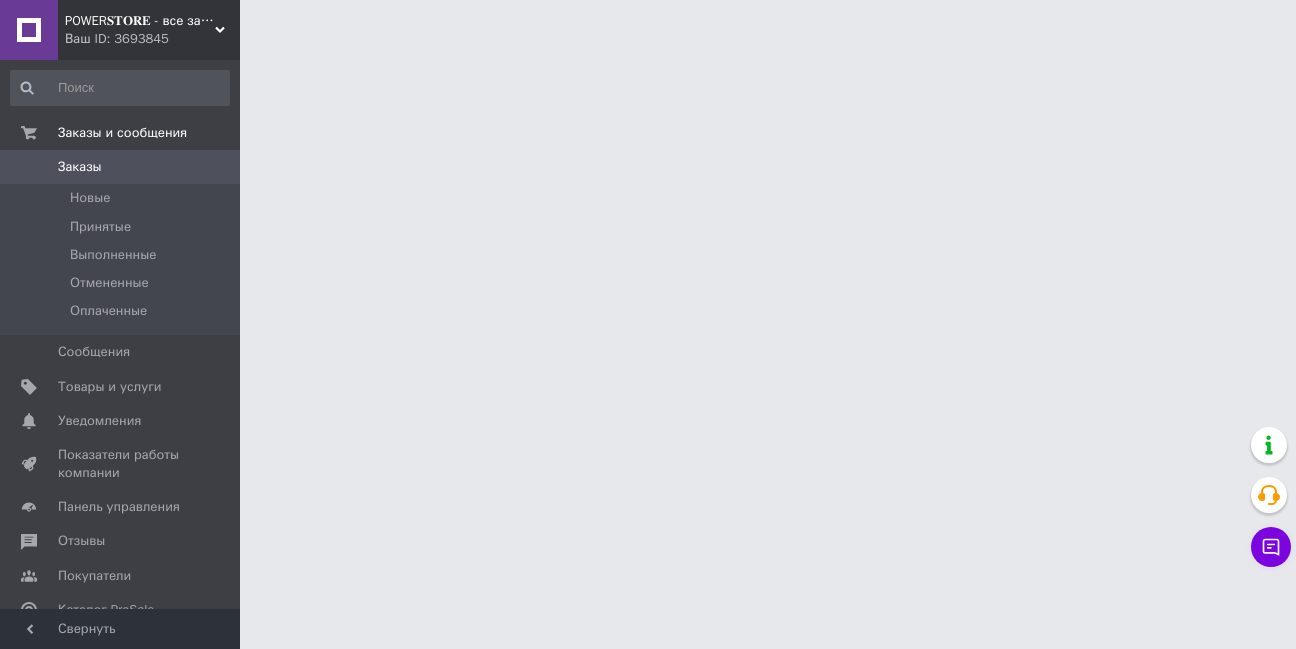 scroll, scrollTop: 0, scrollLeft: 0, axis: both 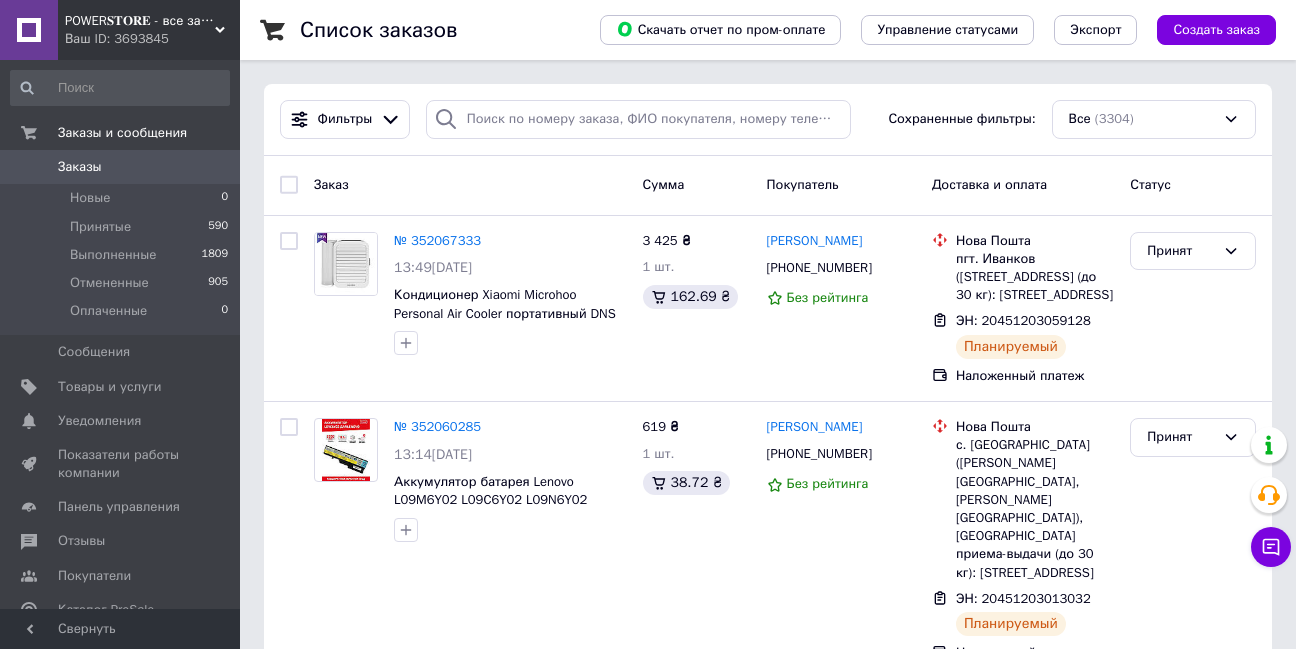 click at bounding box center (446, 119) 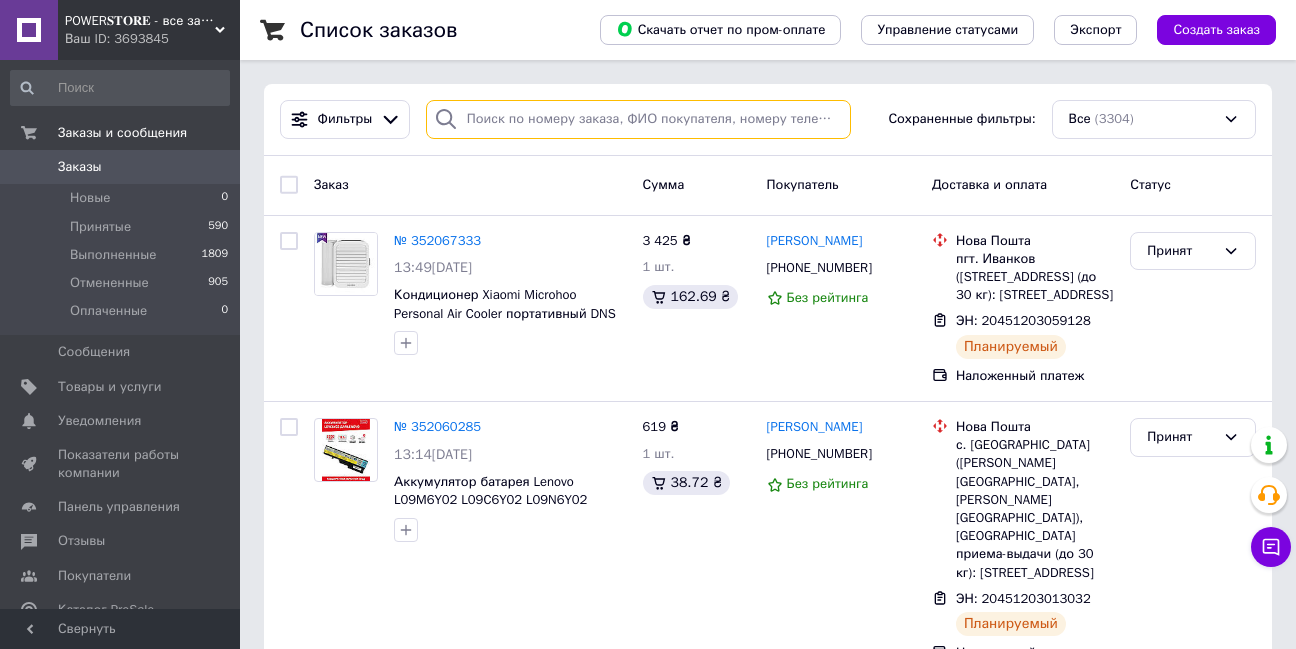click at bounding box center (638, 119) 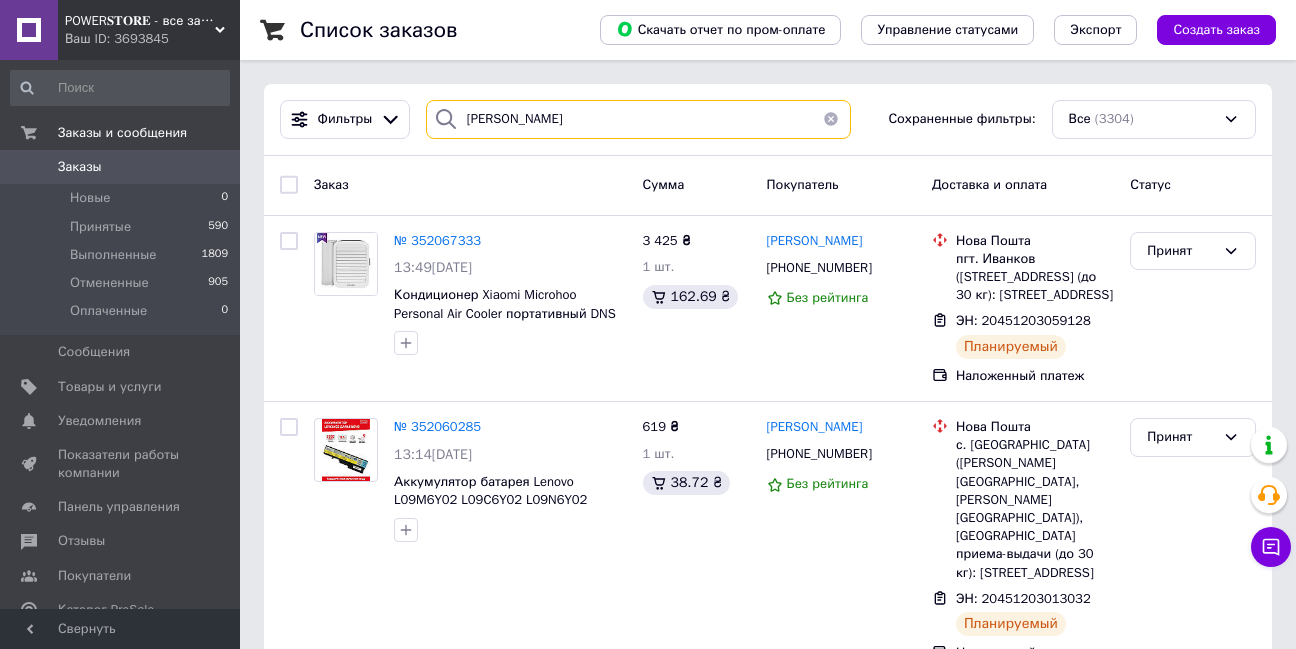 type on "Степура" 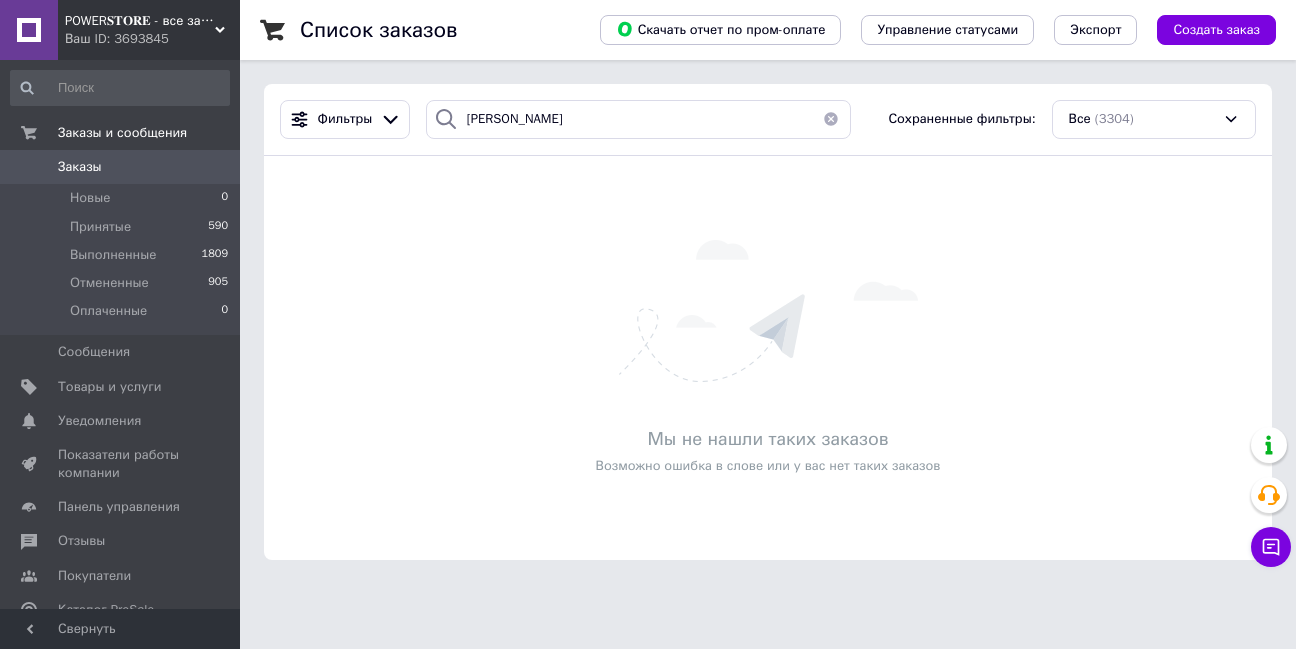 click on "Заказы" at bounding box center [80, 167] 